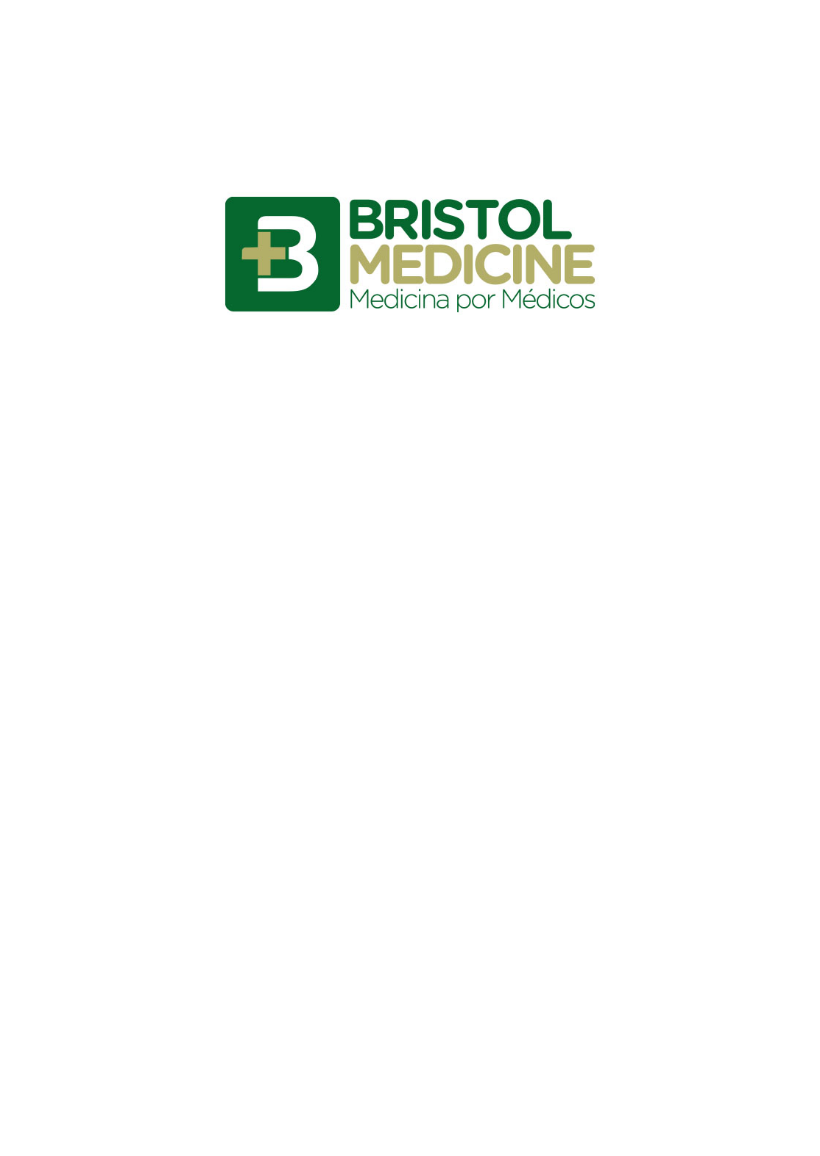 scroll, scrollTop: 0, scrollLeft: 0, axis: both 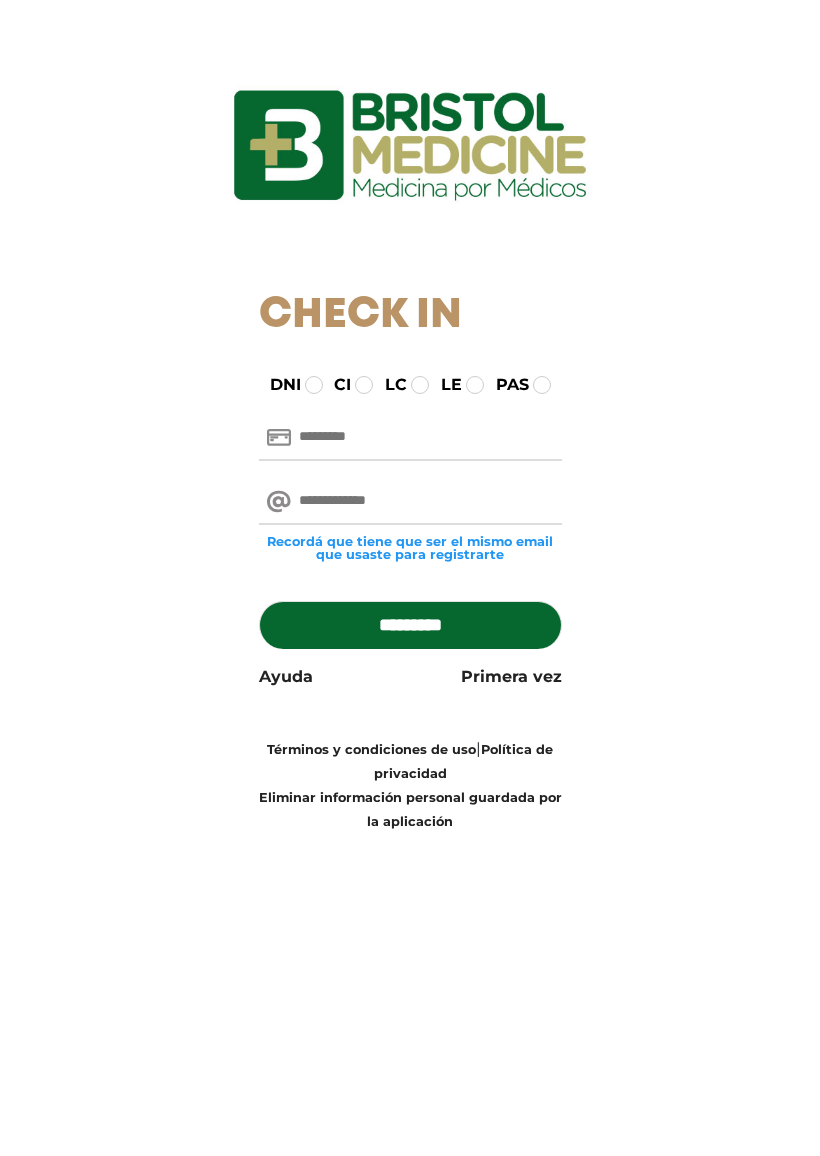 click at bounding box center [410, 437] 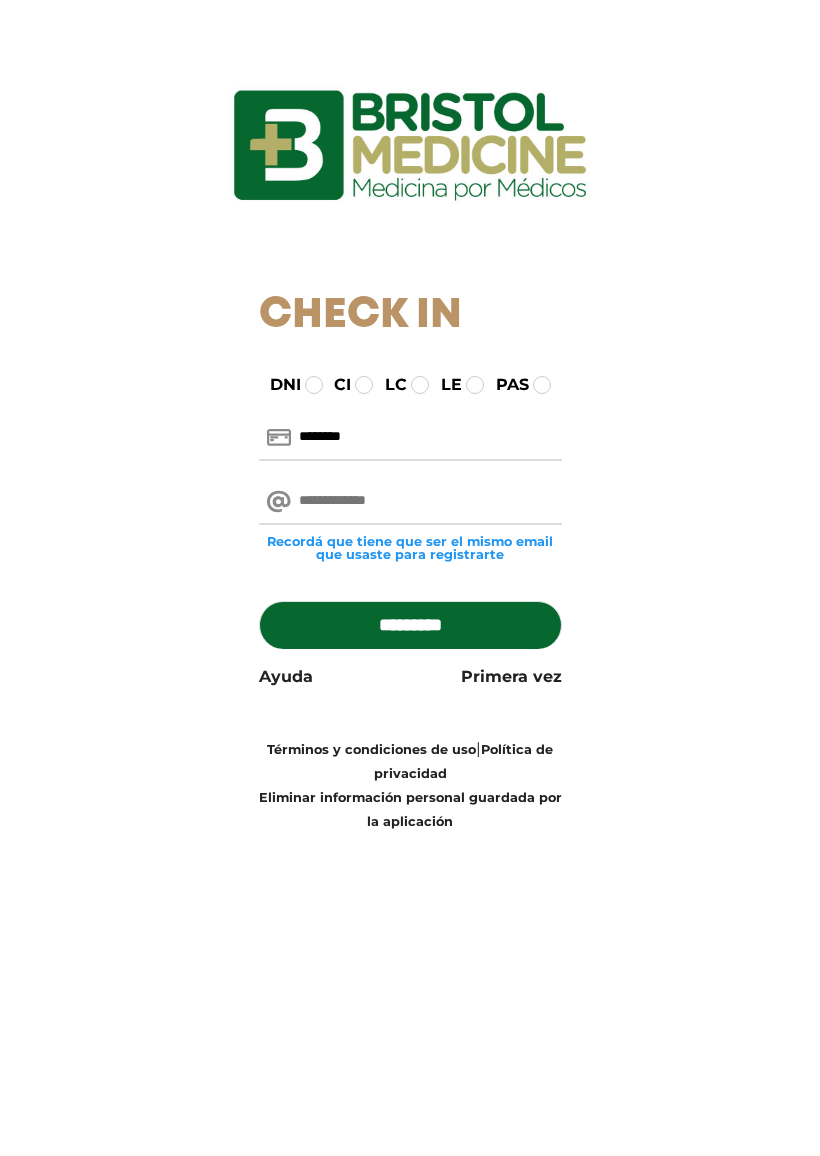 type on "********" 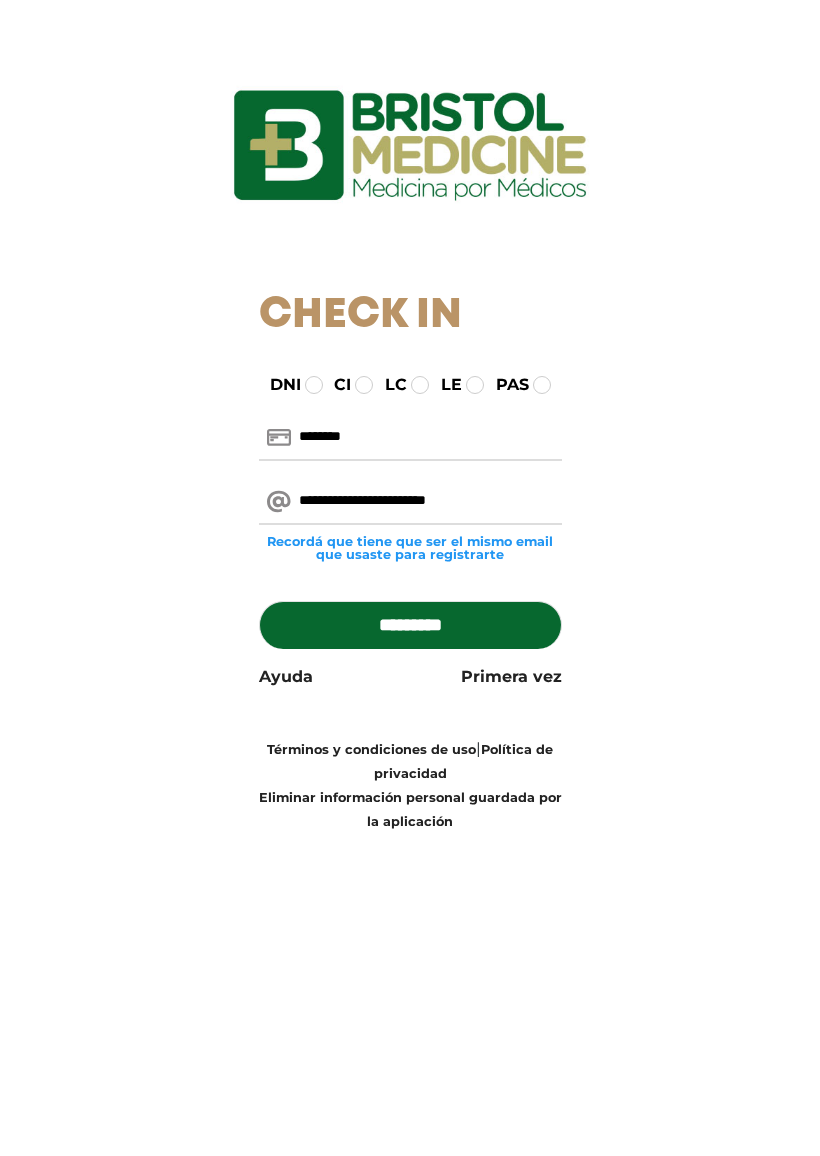 type on "**********" 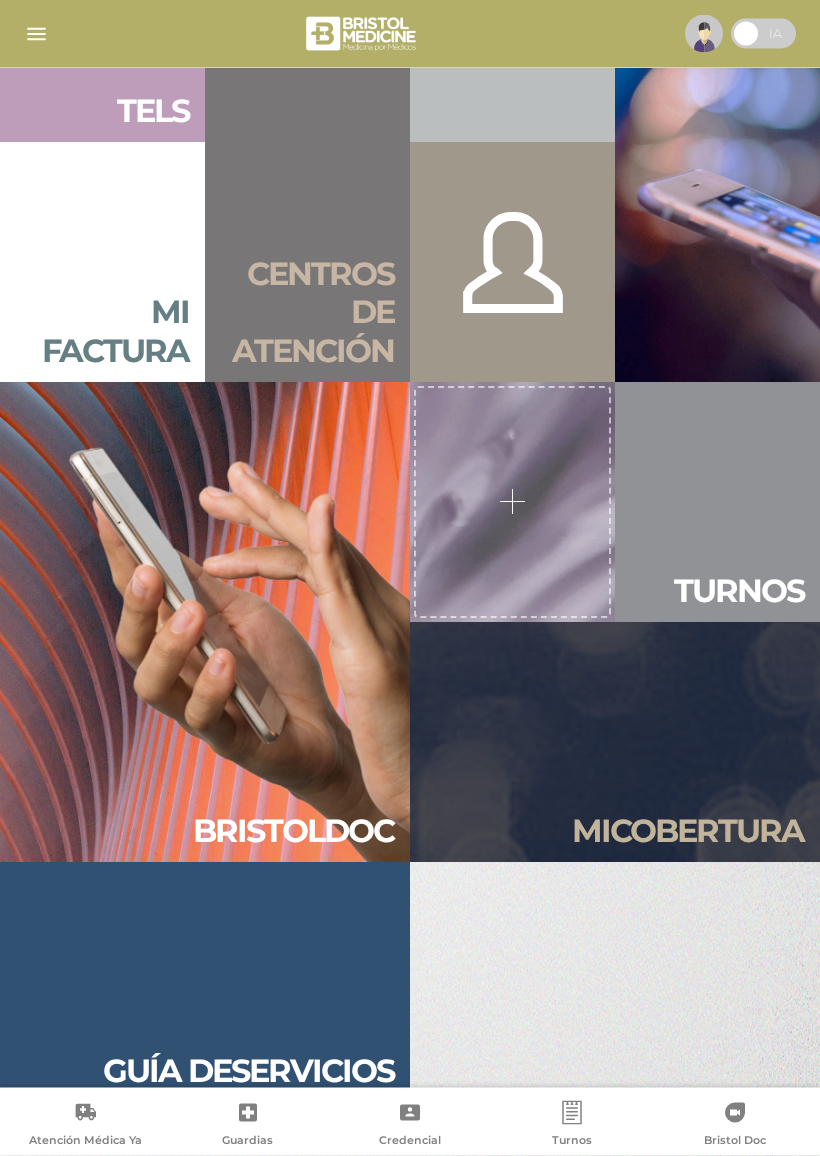 scroll, scrollTop: 1920, scrollLeft: 0, axis: vertical 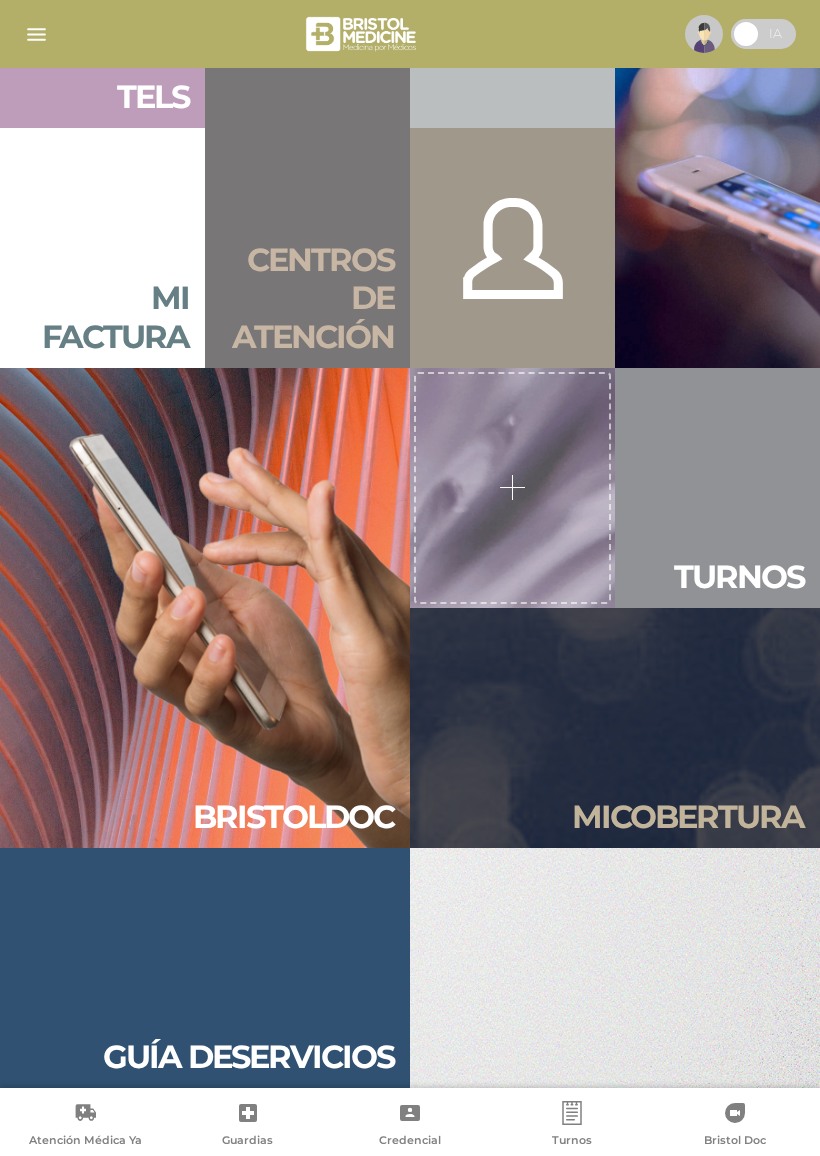 click on "Tur nos" at bounding box center (717, 488) 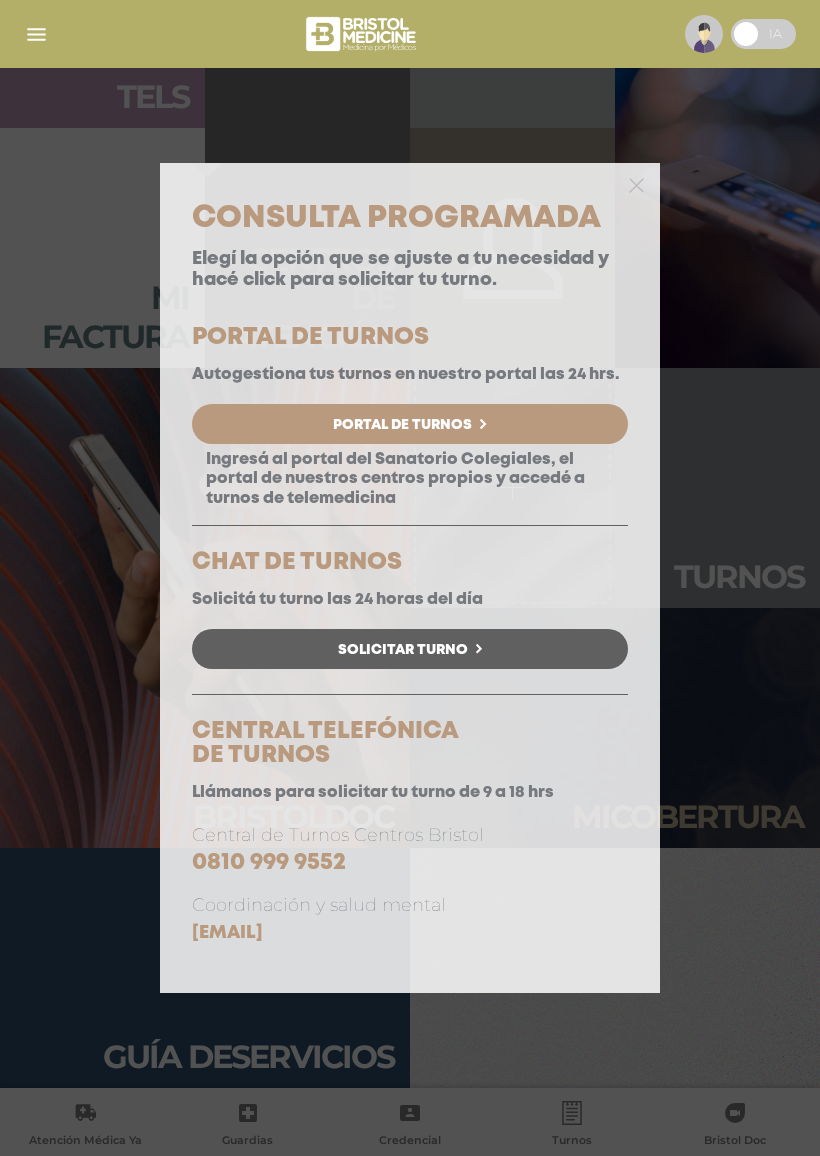 click on "Portal de Turnos" at bounding box center [410, 424] 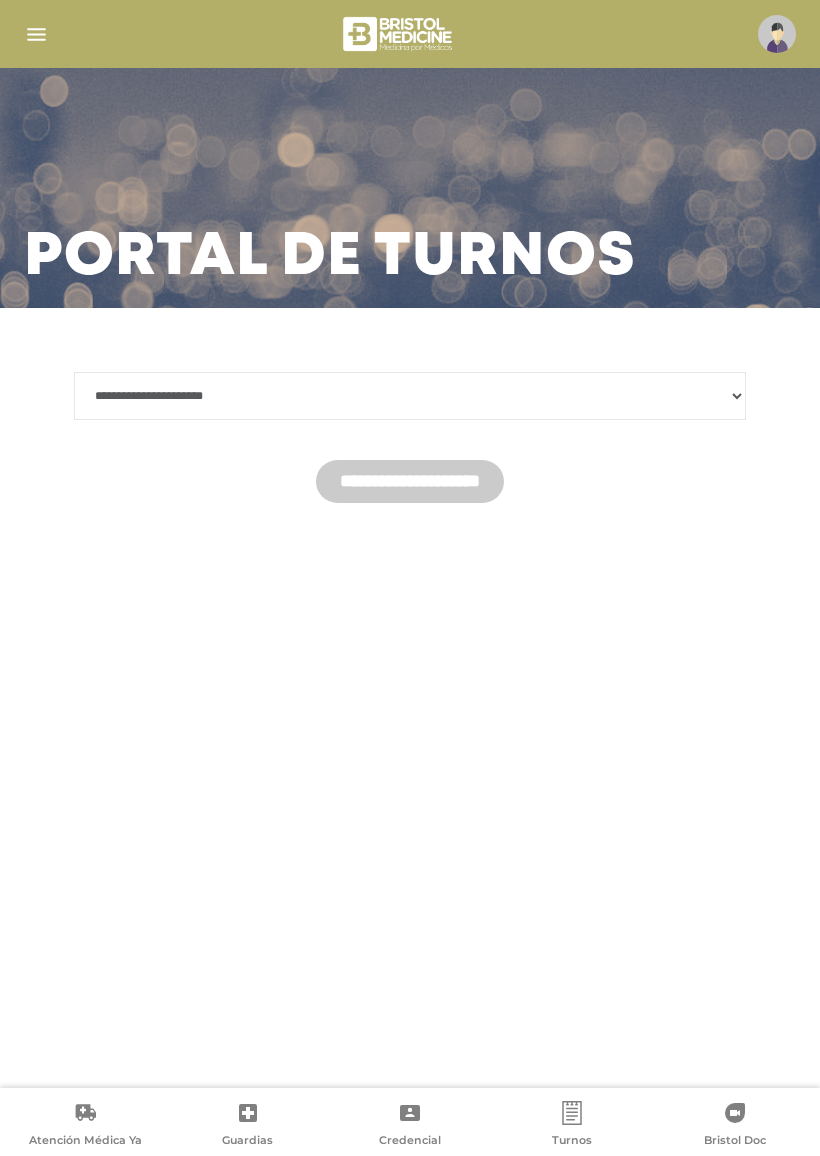 scroll, scrollTop: 0, scrollLeft: 0, axis: both 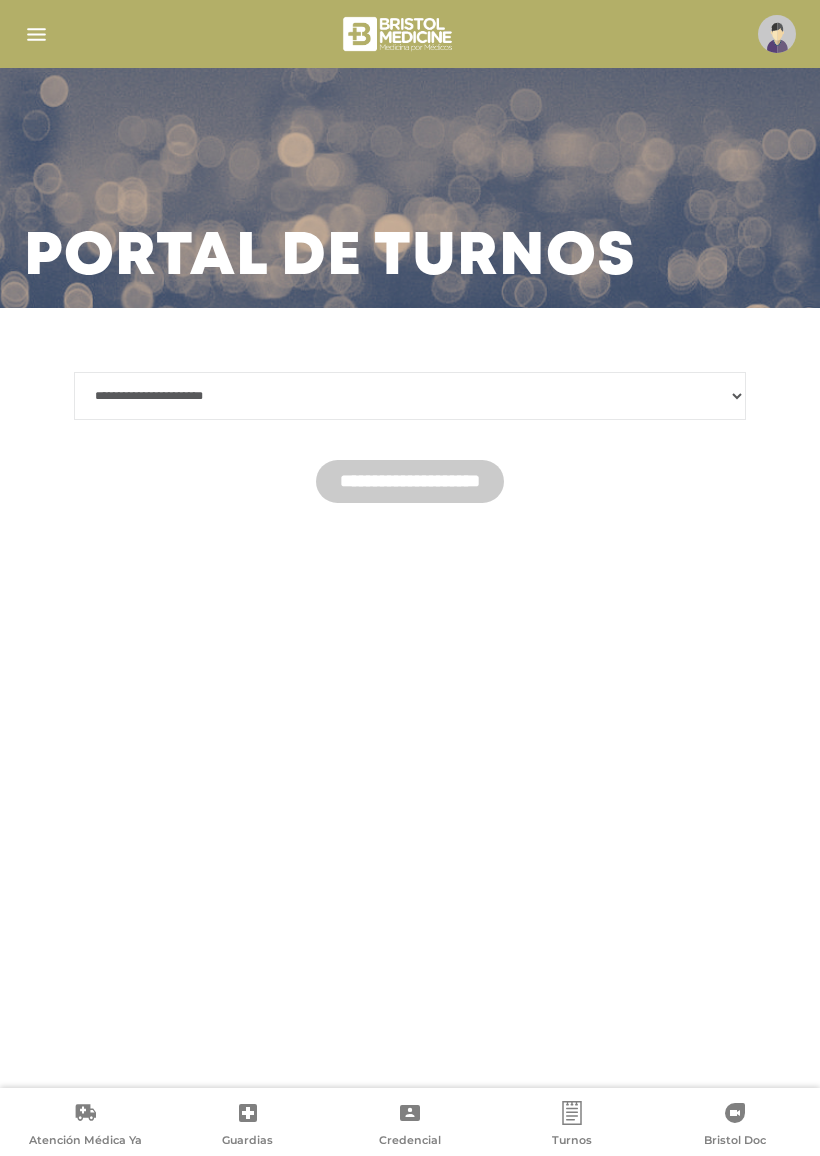 click on "**********" at bounding box center (410, 396) 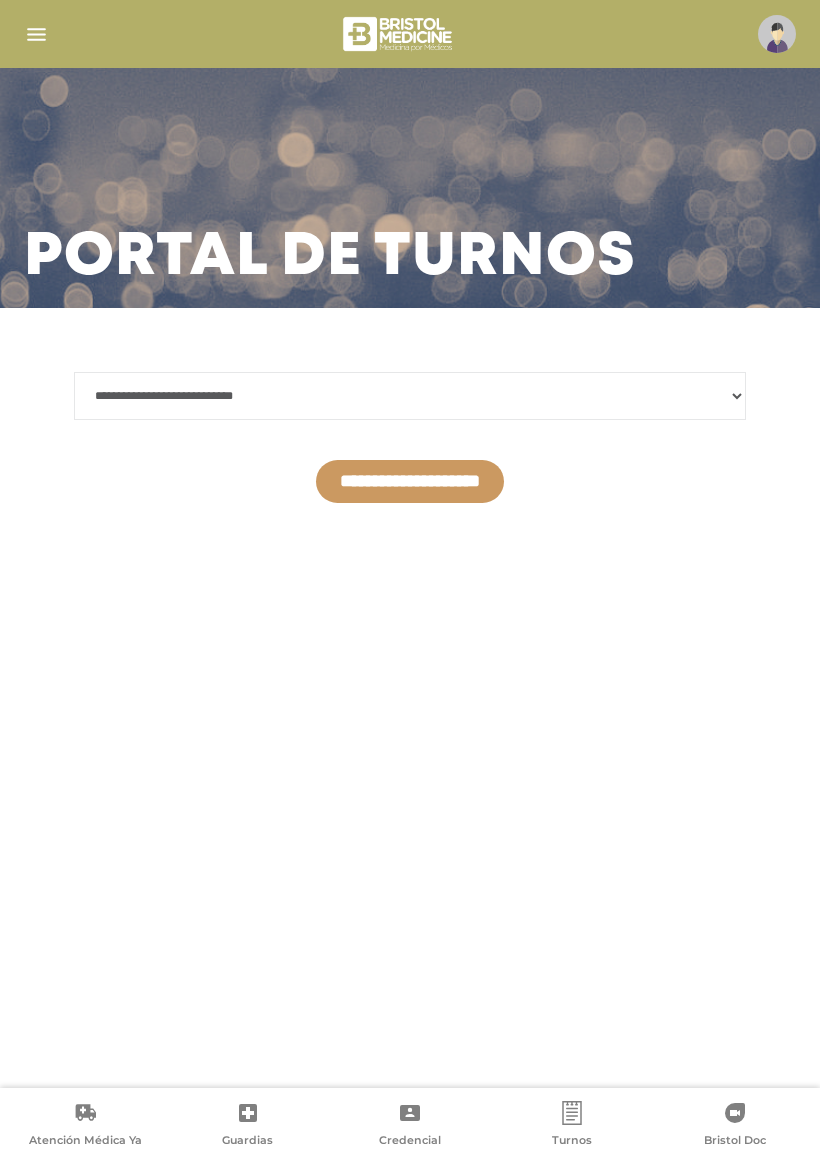 click on "**********" at bounding box center [410, 481] 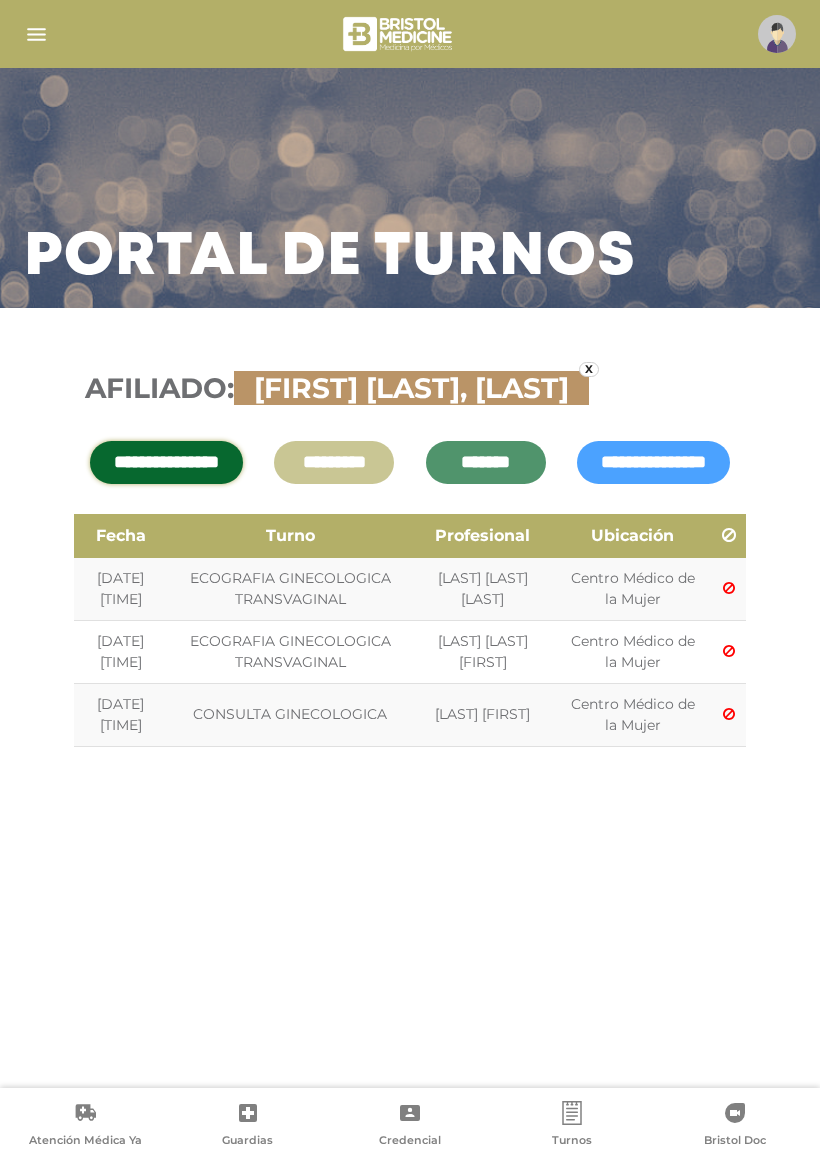 click on "**********" at bounding box center (166, 462) 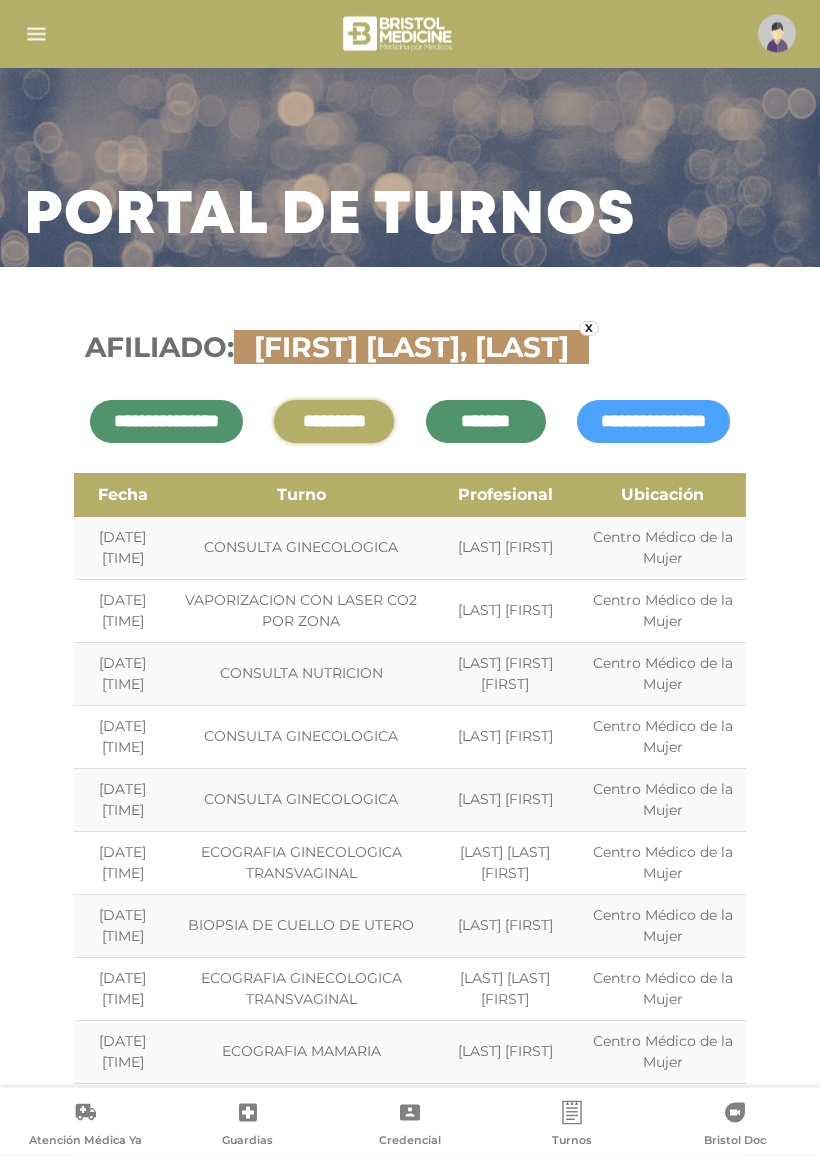 scroll, scrollTop: 90, scrollLeft: 0, axis: vertical 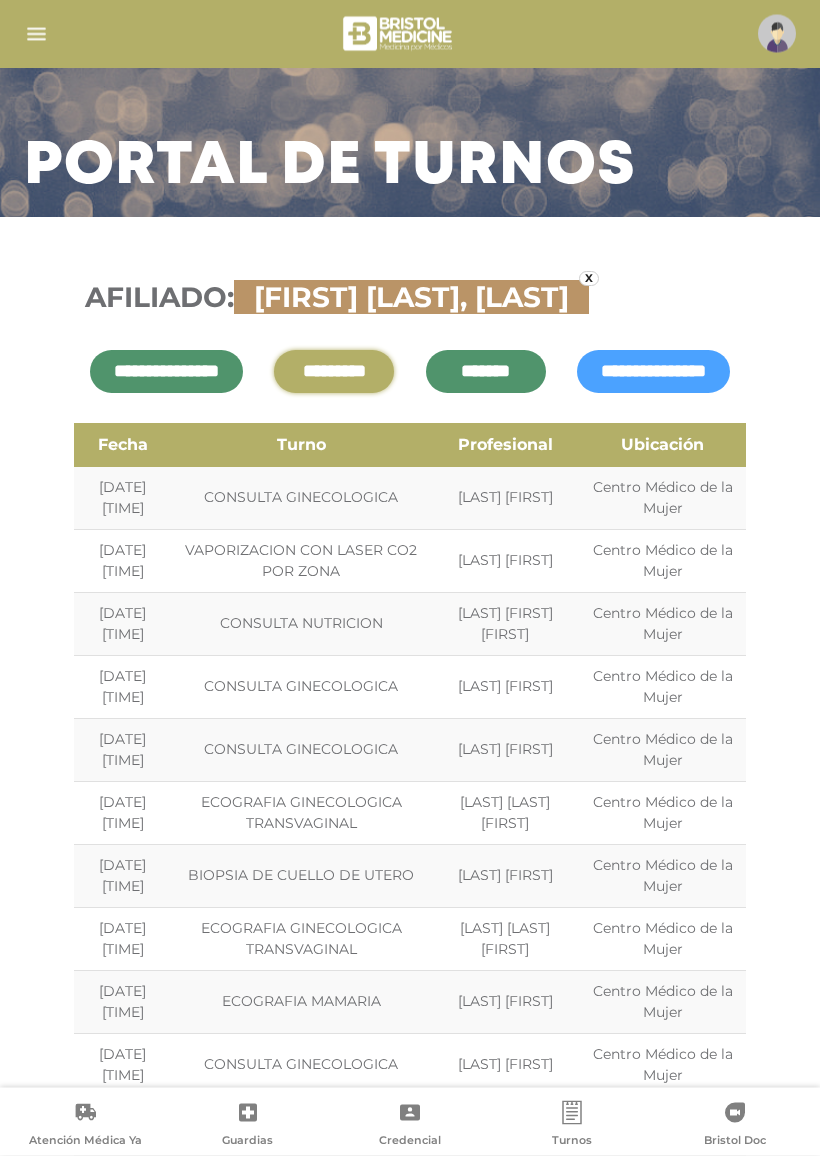 click on "**********" at bounding box center [653, 372] 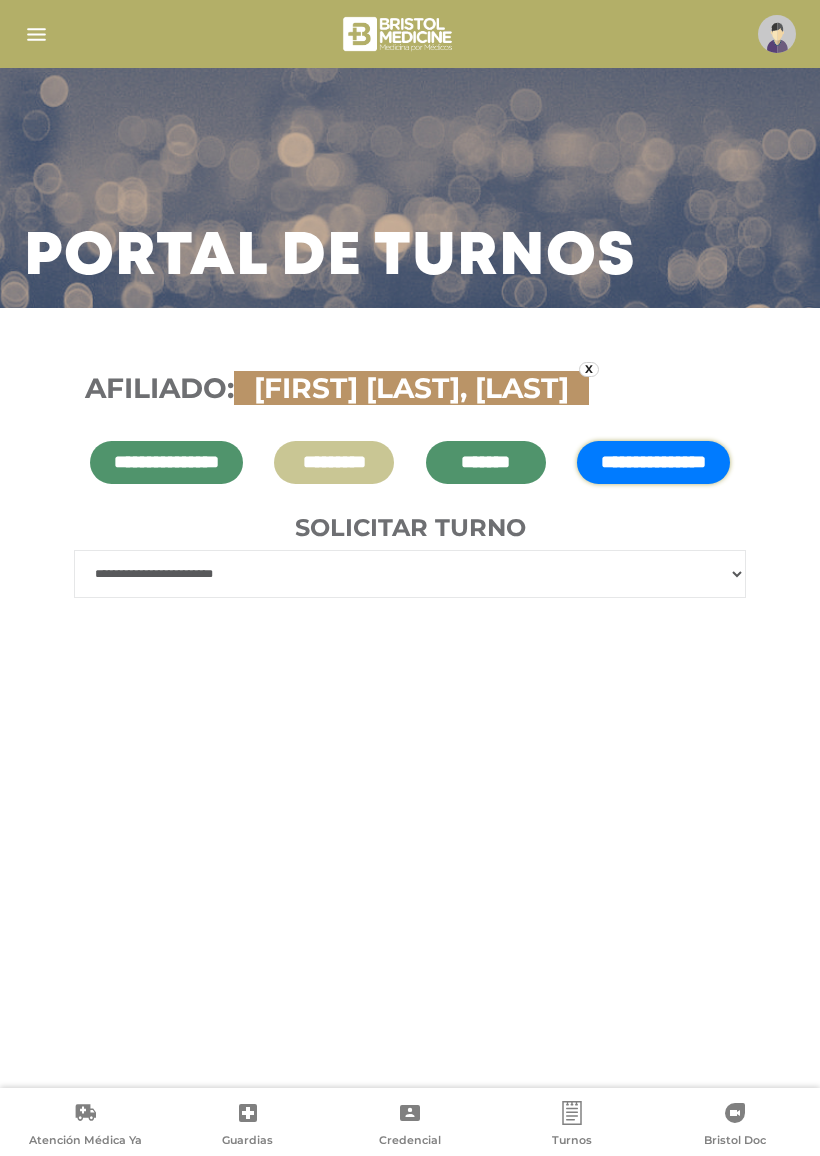 click on "**********" at bounding box center (410, 574) 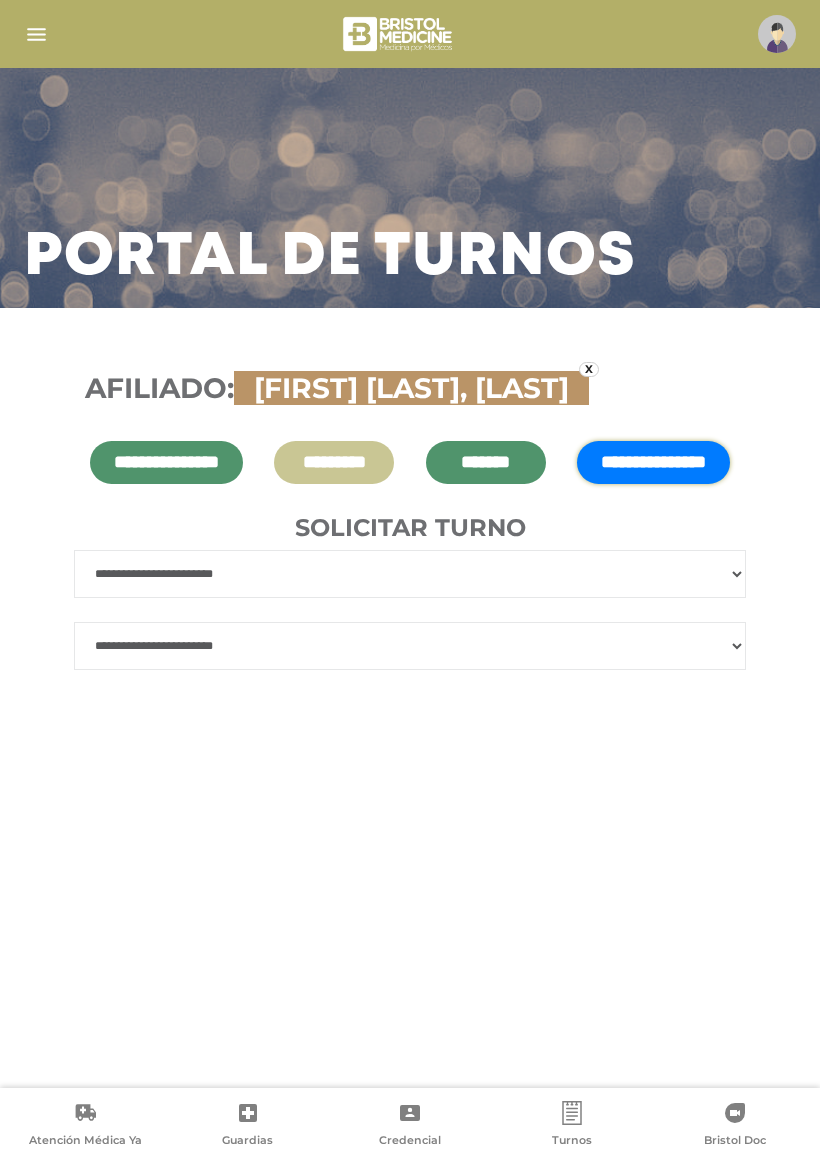 click on "**********" at bounding box center [410, 574] 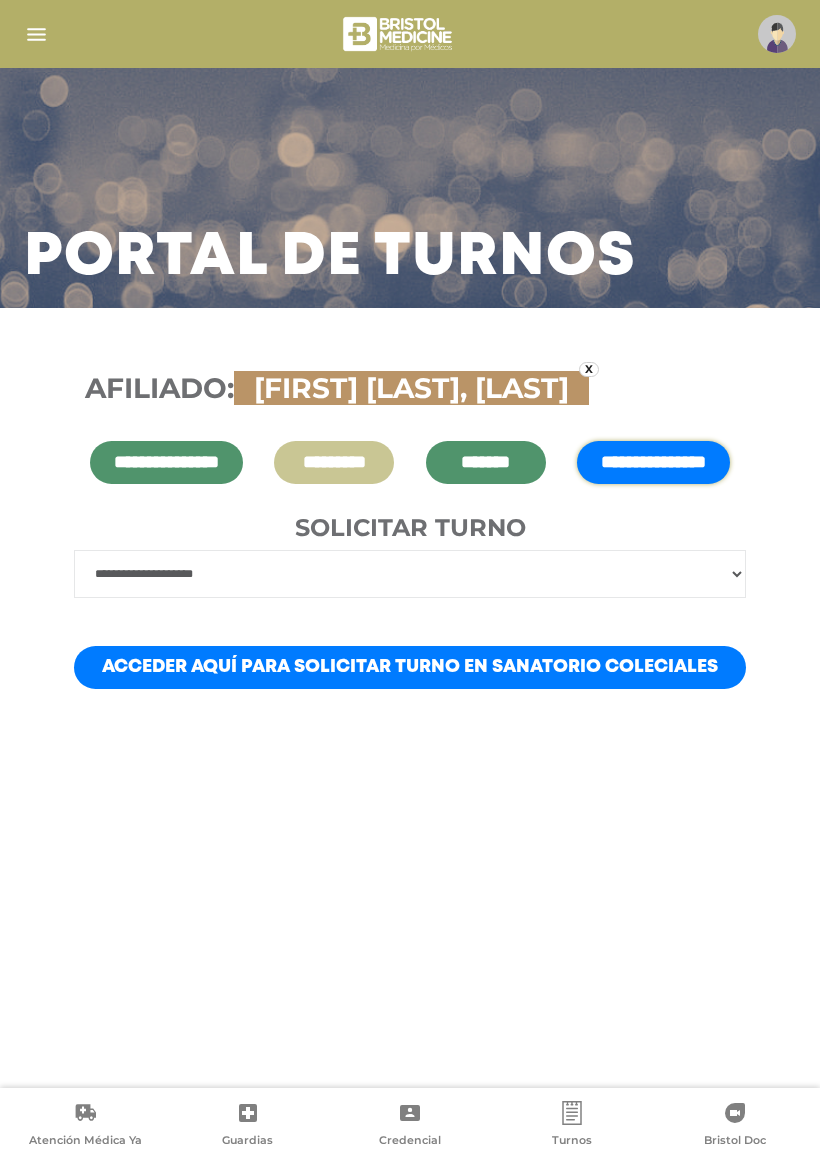 click on "Acceder aquí para solicitar turno en Sanatorio Coleciales" at bounding box center [410, 667] 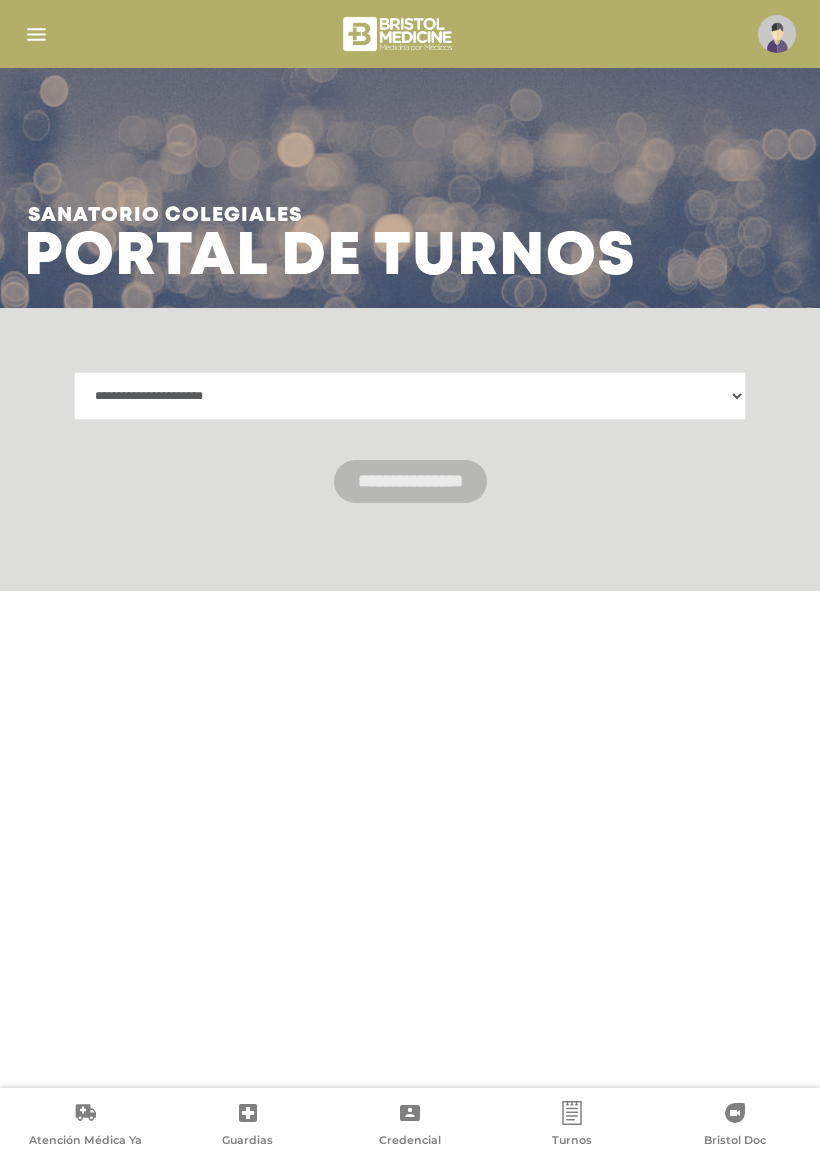 scroll, scrollTop: 0, scrollLeft: 0, axis: both 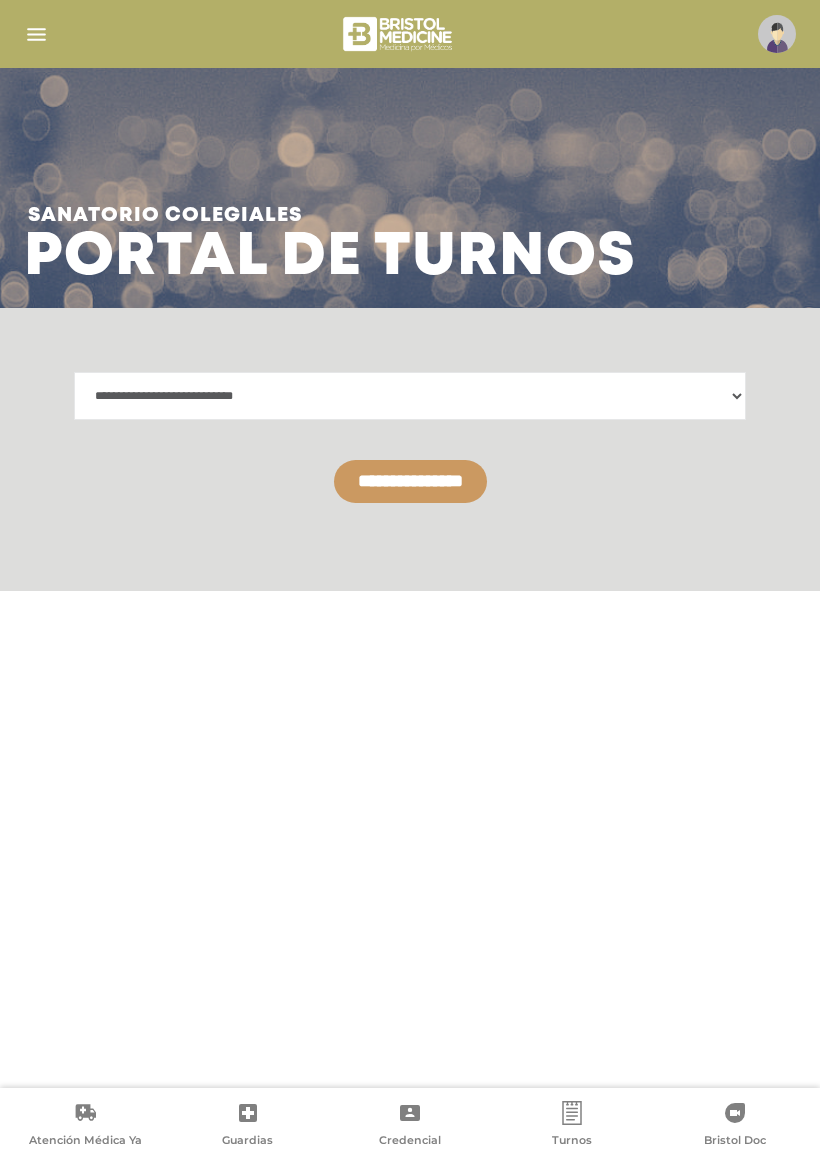 click on "**********" at bounding box center [410, 481] 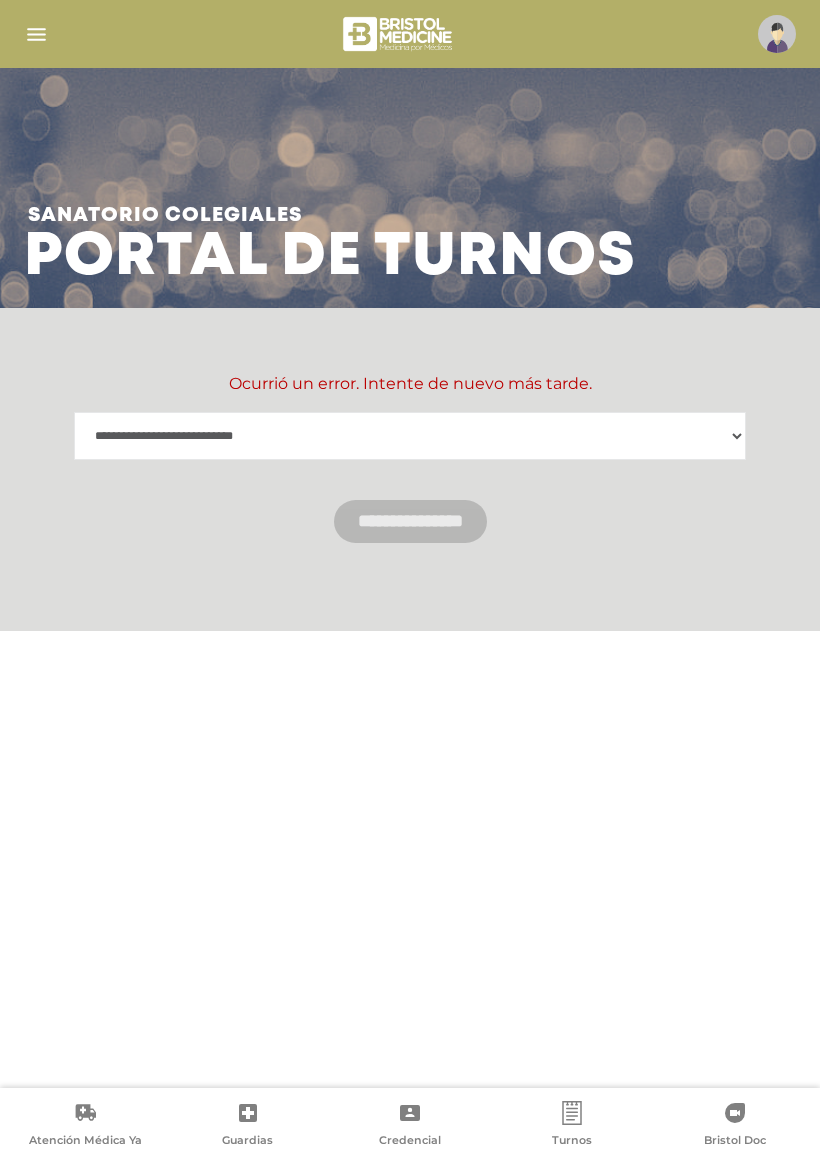 click at bounding box center [36, 34] 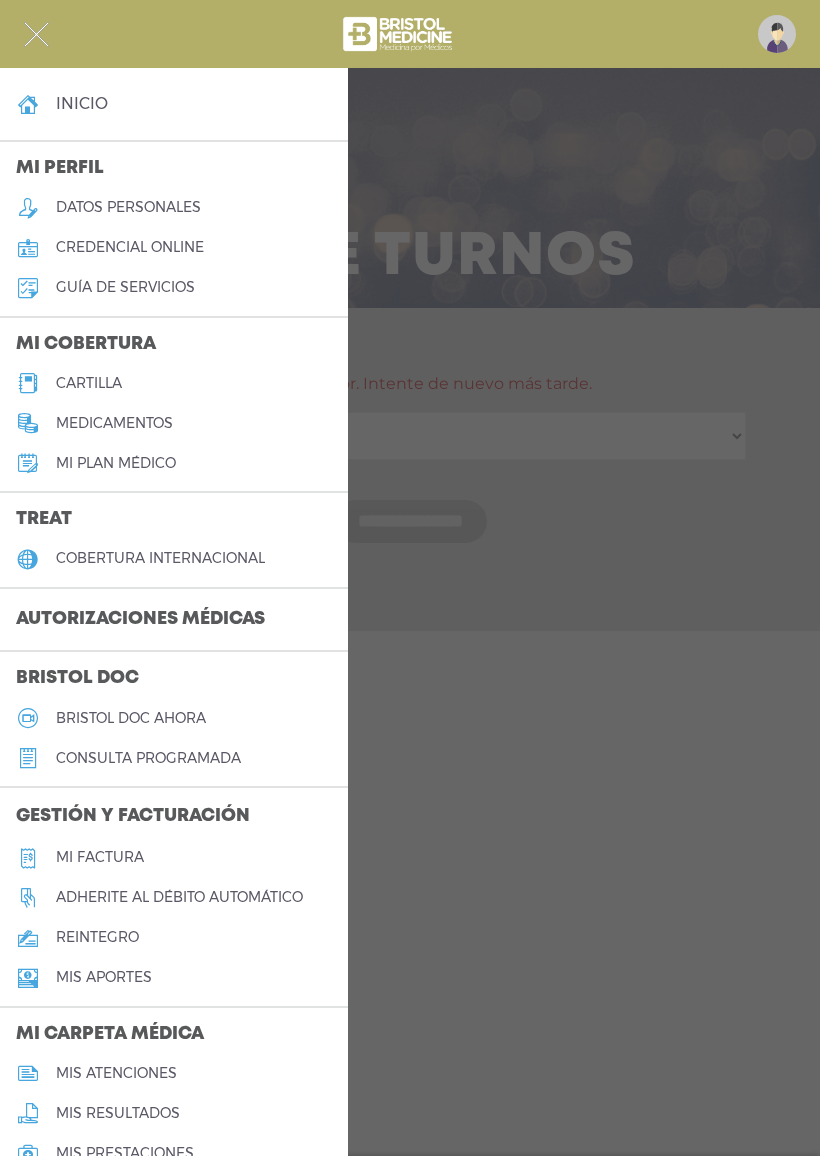 click at bounding box center (410, 578) 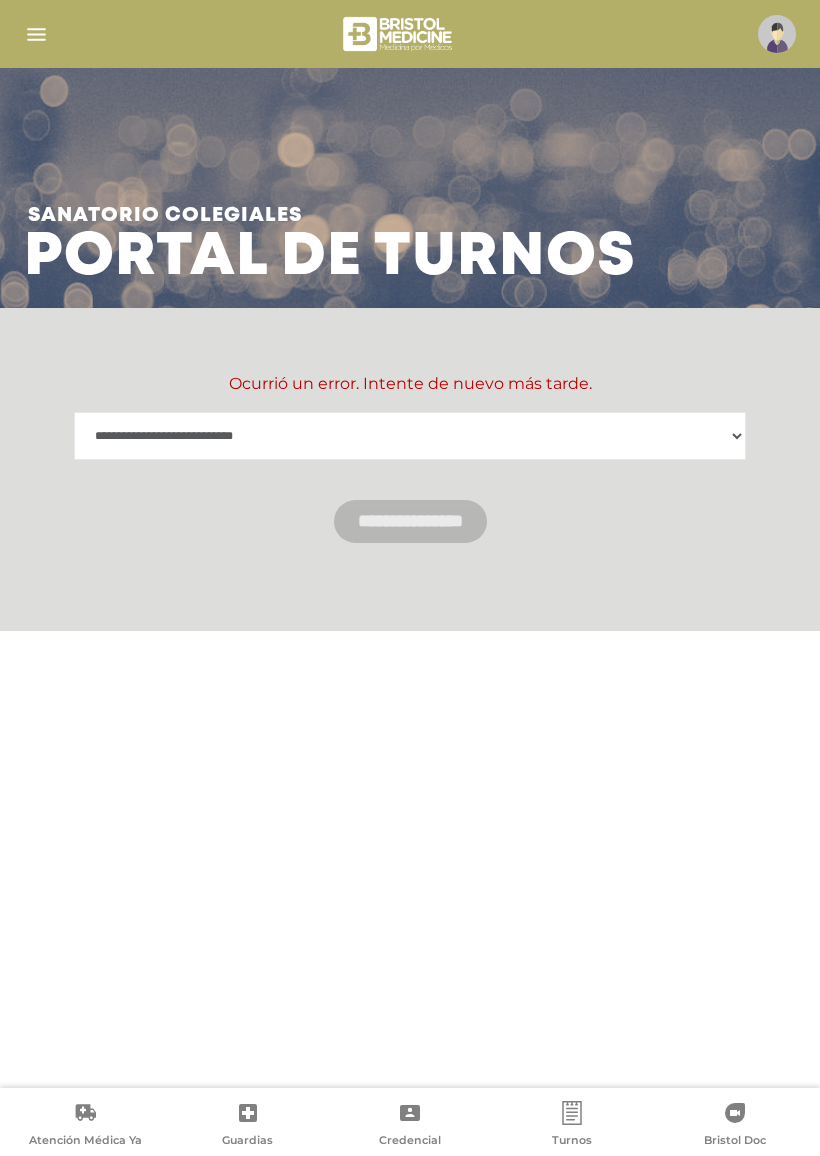 click on "**********" at bounding box center [410, 436] 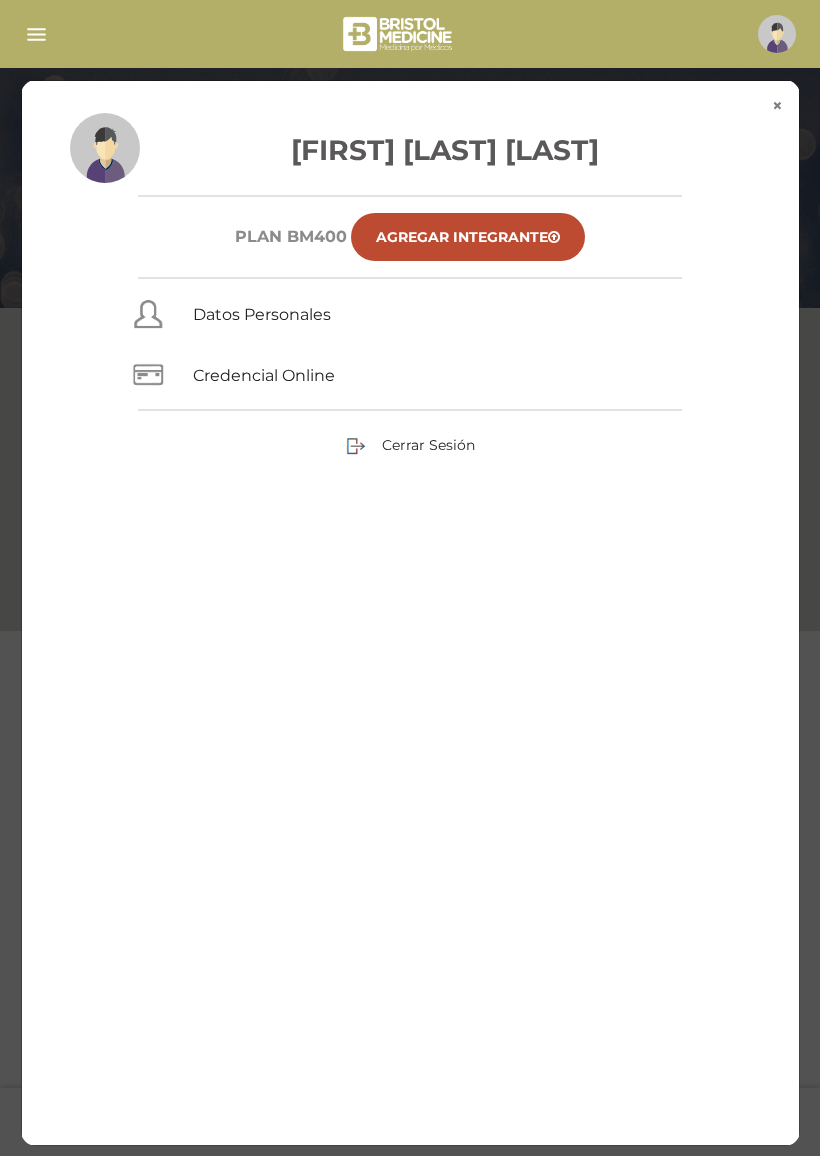 click on "×" at bounding box center (777, 106) 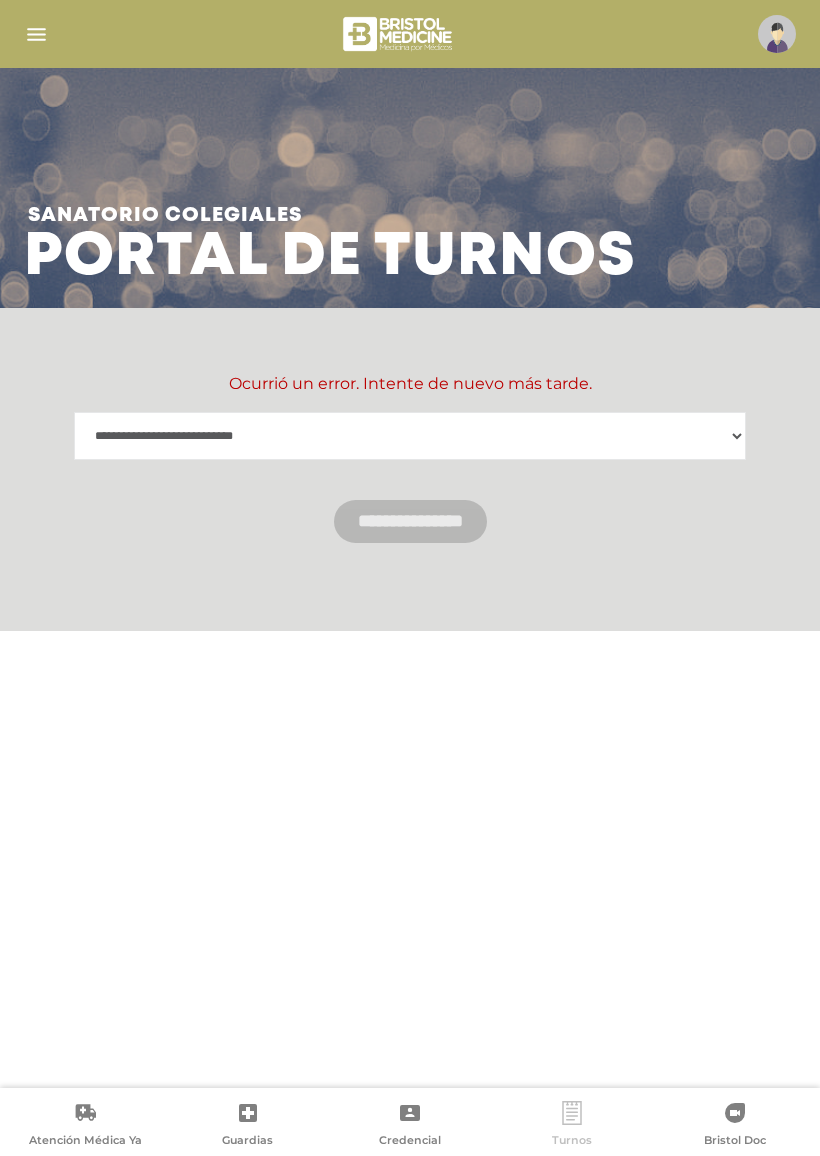 click on "Turnos" at bounding box center [572, 1126] 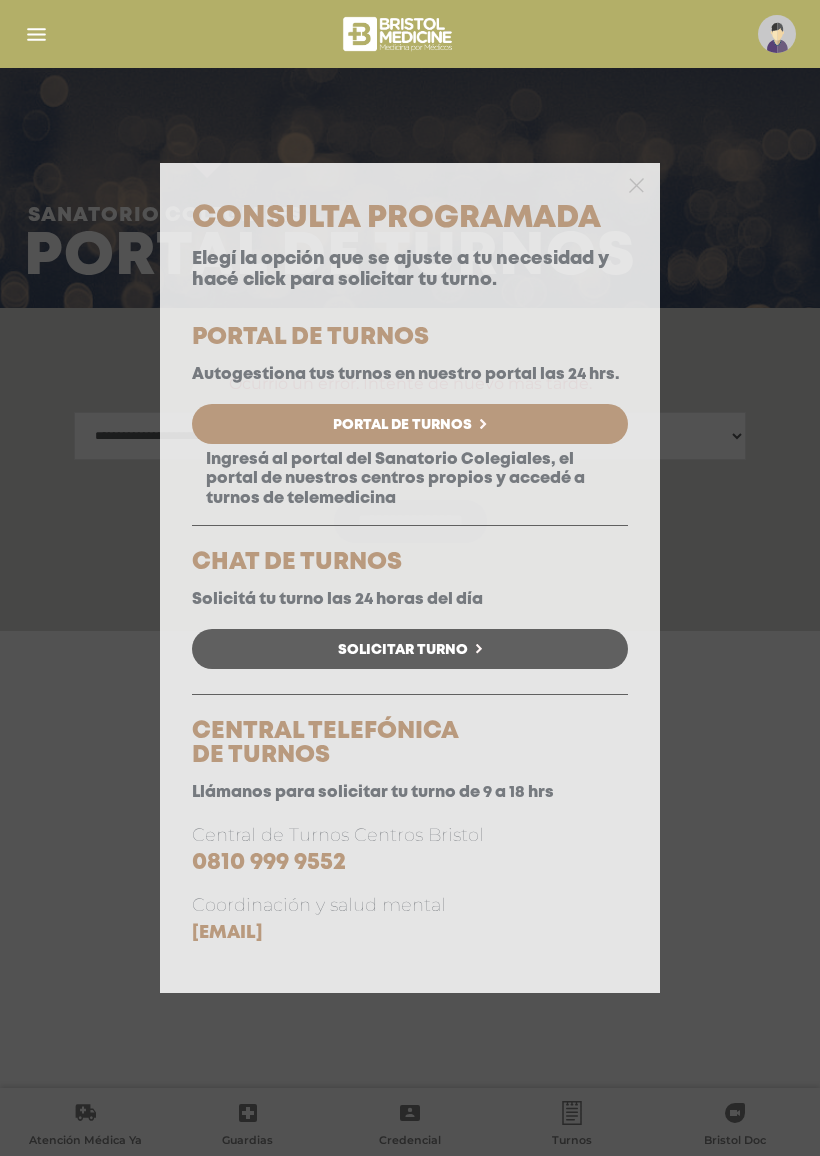 click on "Consulta Programada
Elegí la opción que se ajuste a tu necesidad y hacé click para solicitar tu turno.
PORTAL DE TURNOS
Autogestiona tus turnos en nuestro portal las 24 hrs.
Portal de Turnos
CHAT DE TURNOS" at bounding box center [410, 578] 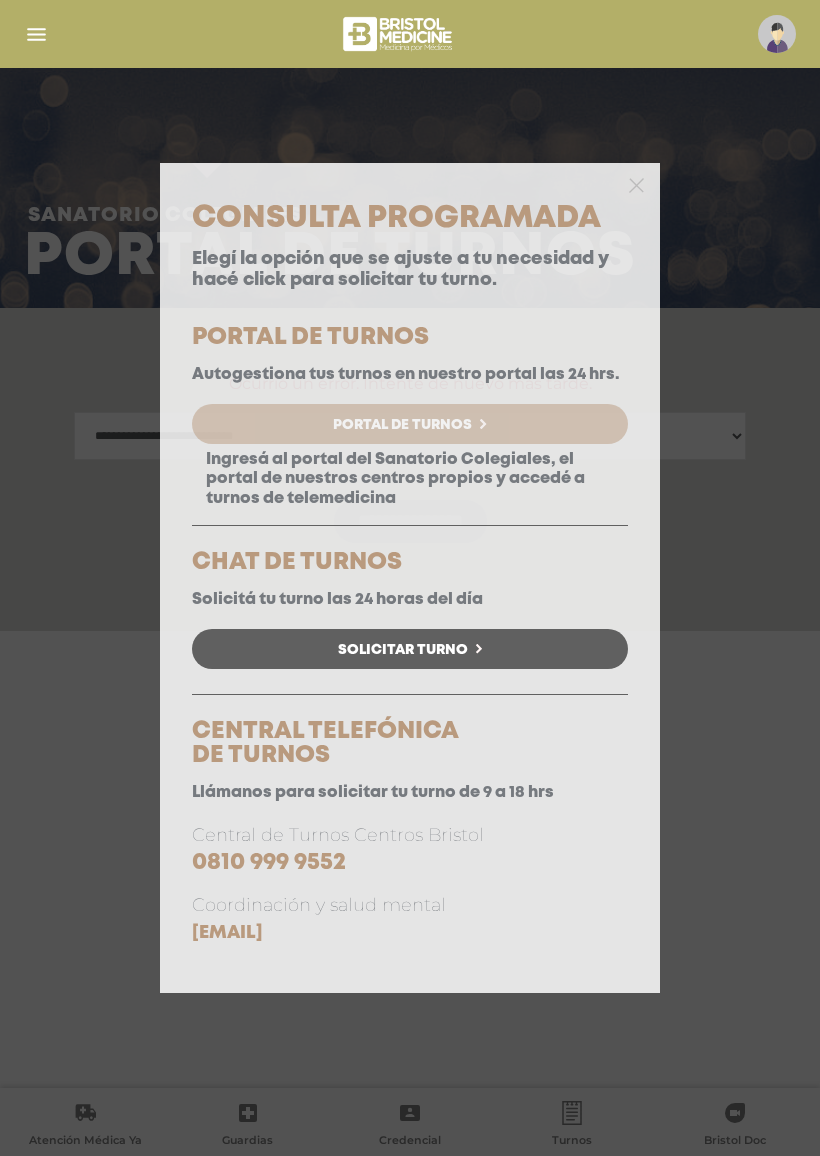 click on "Portal de Turnos" at bounding box center (410, 424) 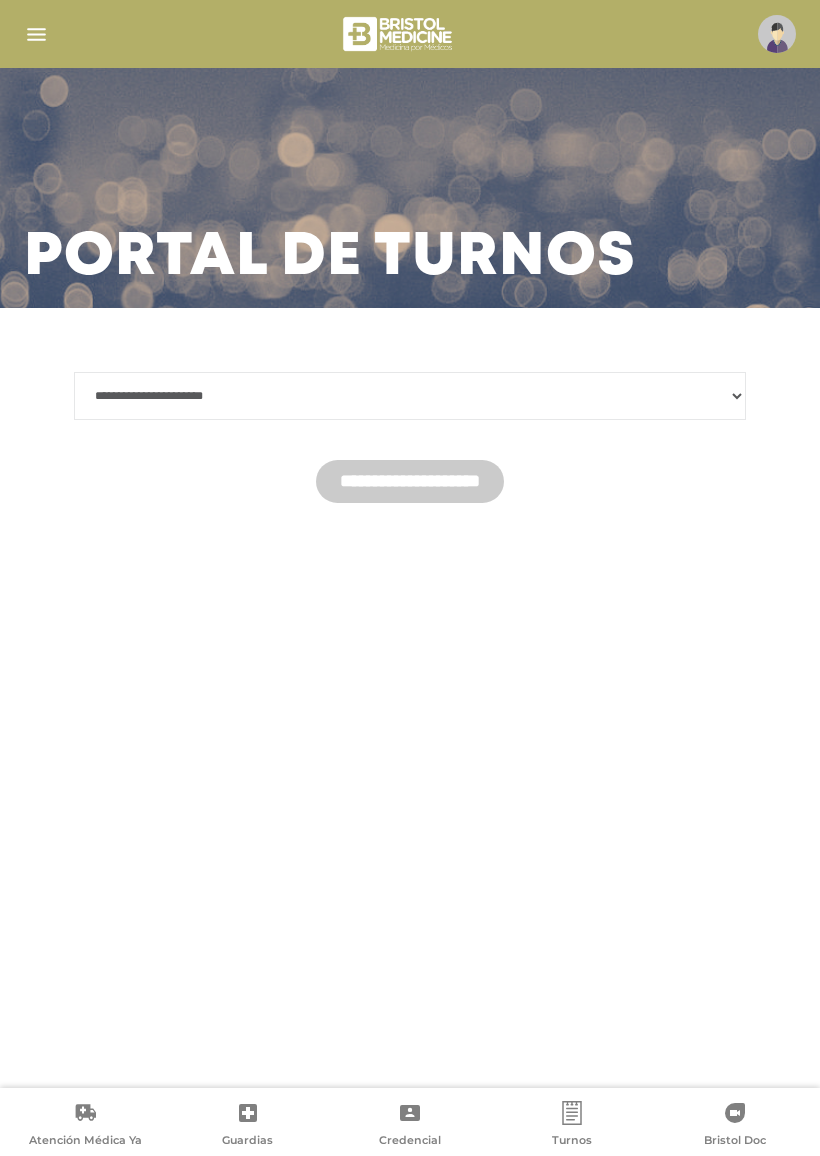 scroll, scrollTop: 0, scrollLeft: 0, axis: both 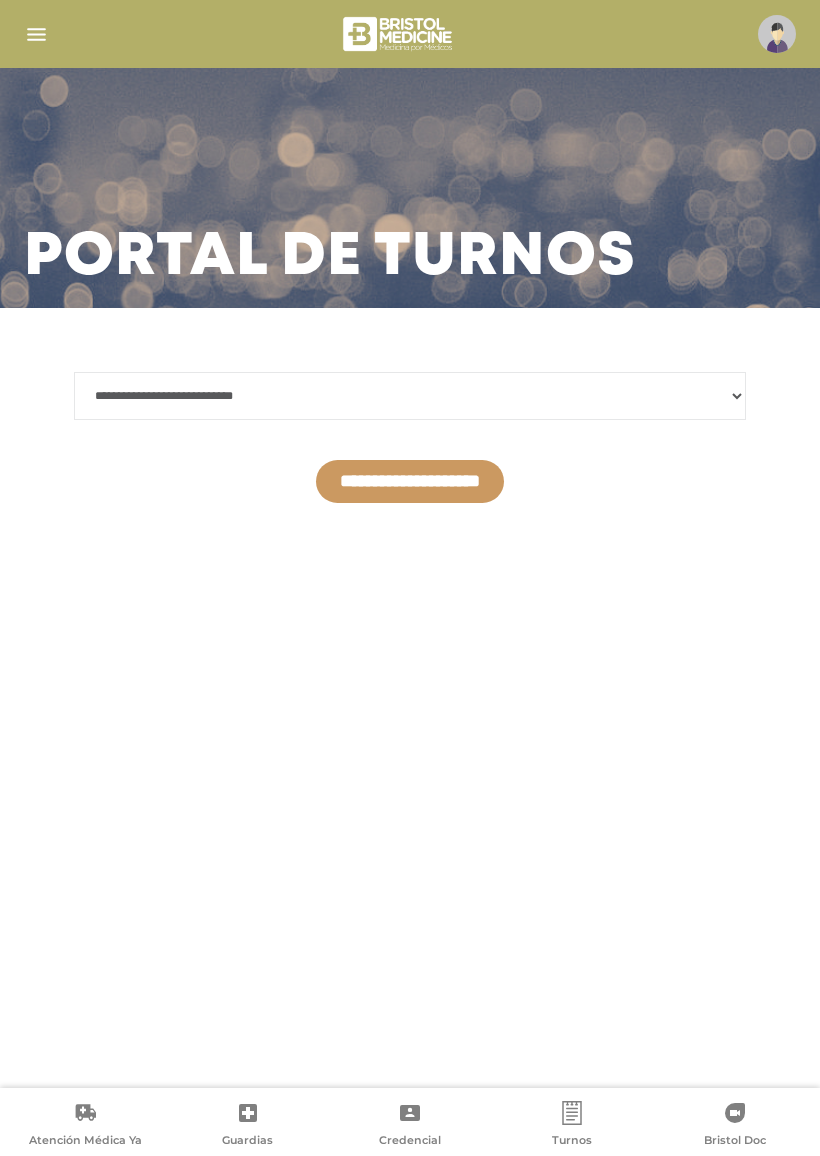 click on "**********" at bounding box center (410, 481) 